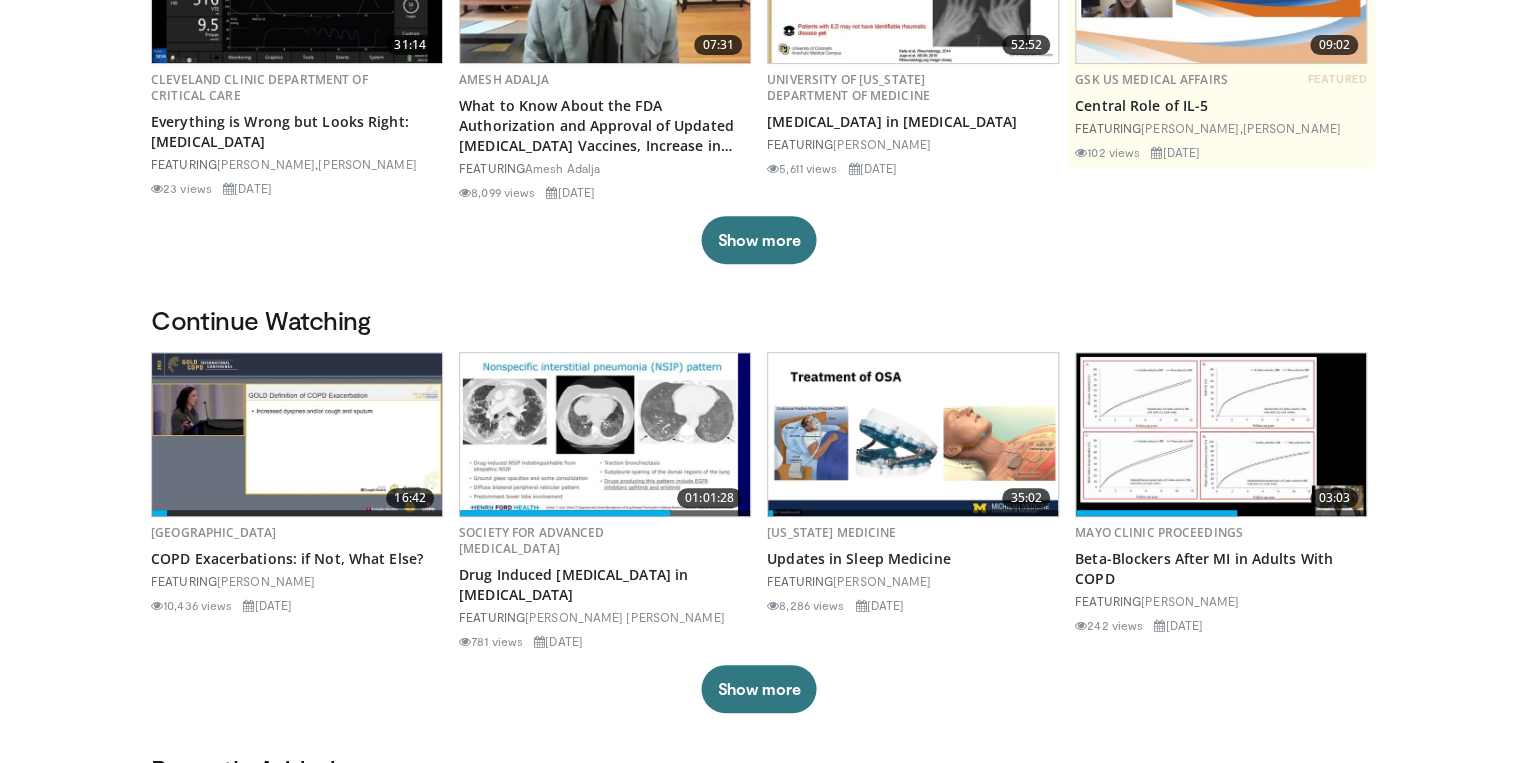scroll, scrollTop: 320, scrollLeft: 0, axis: vertical 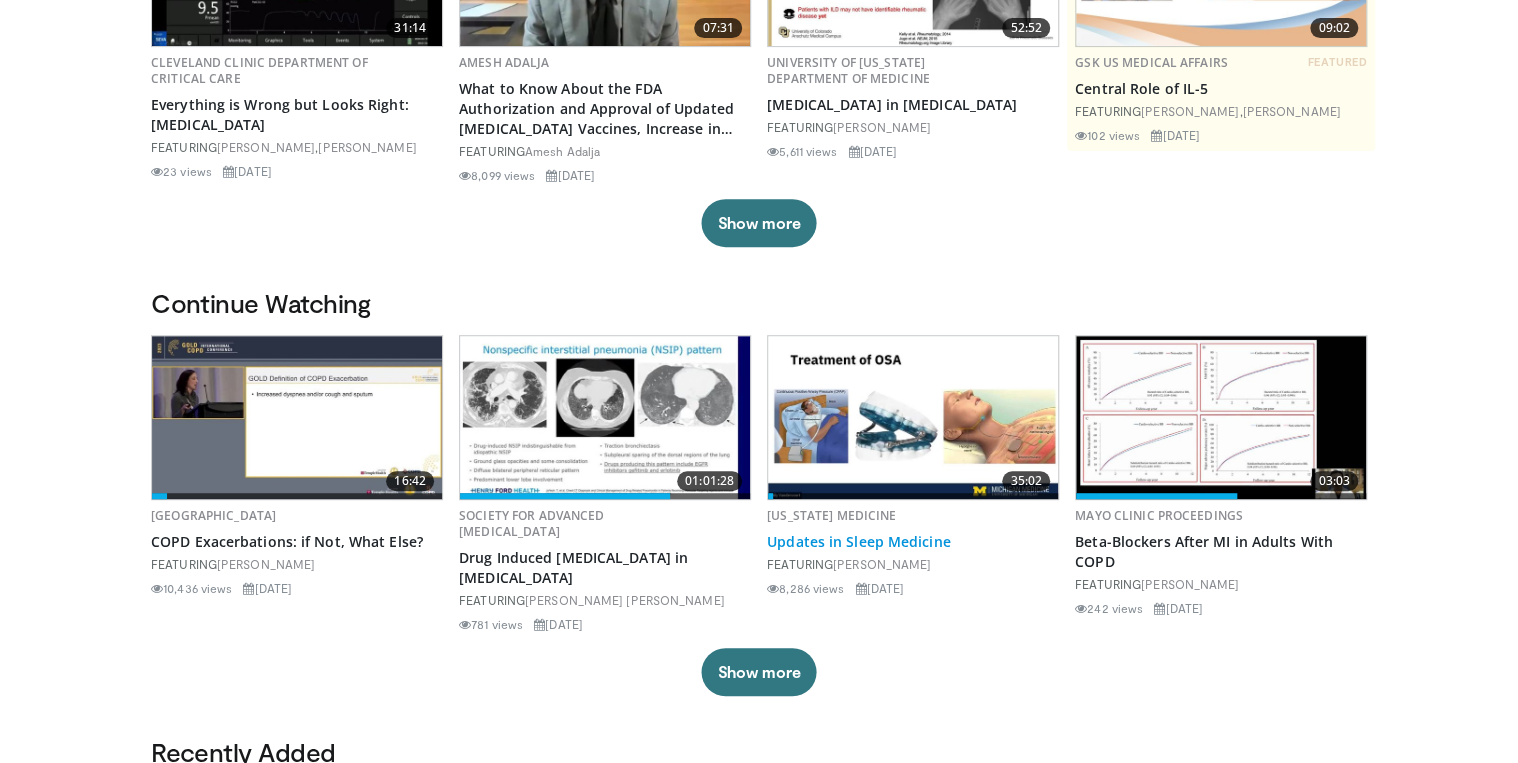 click on "Updates in Sleep Medicine" at bounding box center [913, 542] 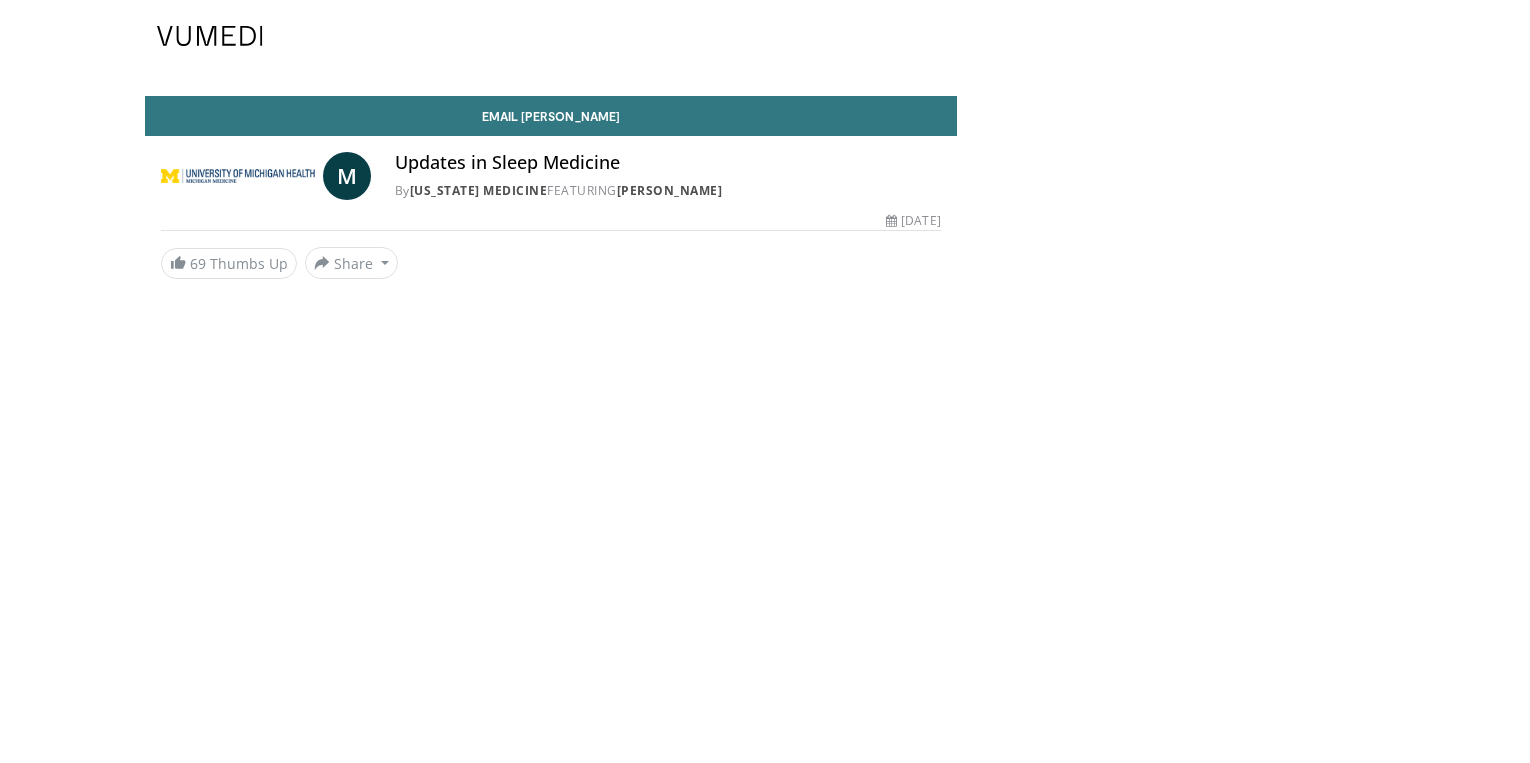 scroll, scrollTop: 0, scrollLeft: 0, axis: both 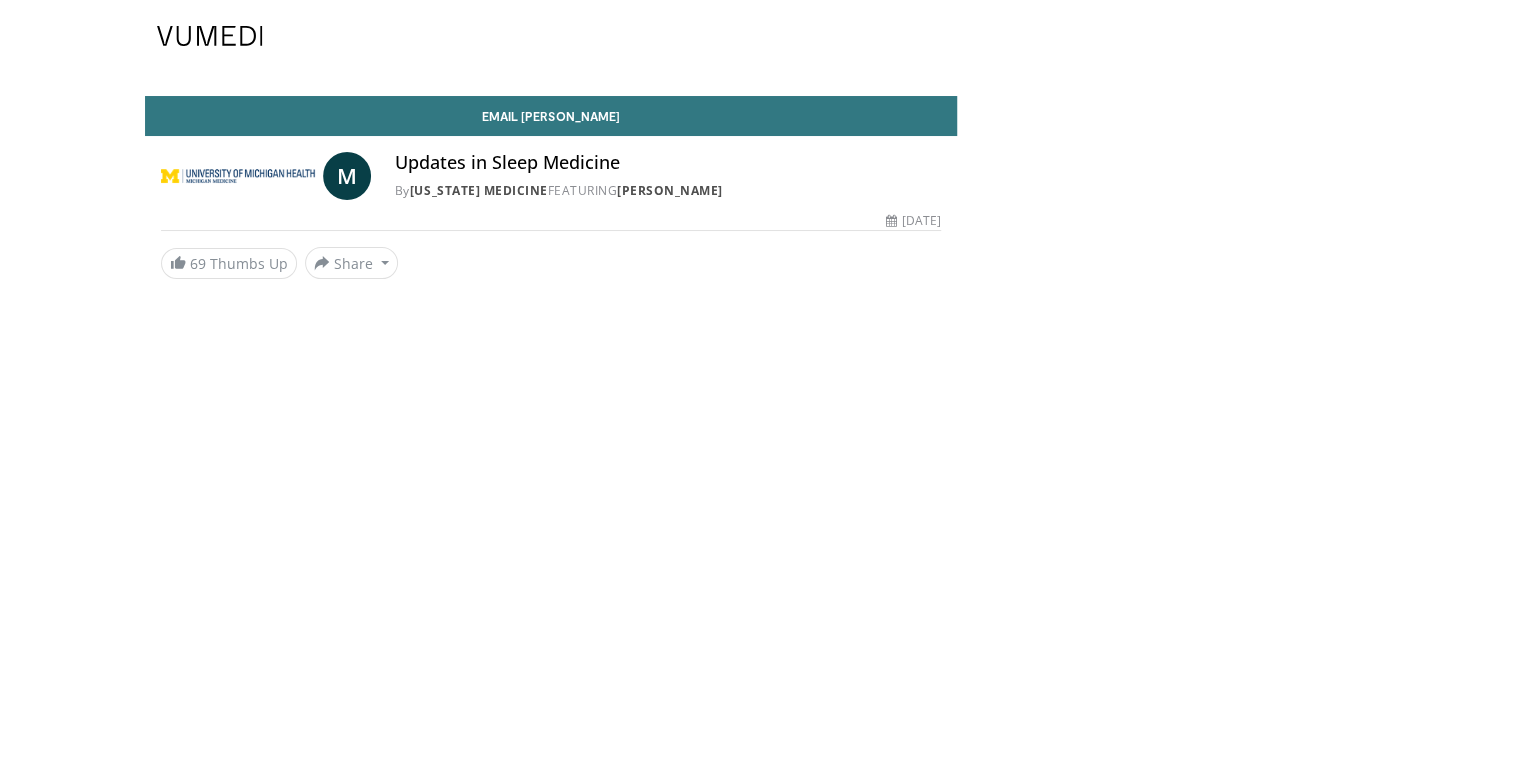 click on "Specialties
Adult & Family Medicine
Allergy, [MEDICAL_DATA], Immunology
Anesthesiology
Cardiology
Dental
Dermatology
Endocrinology
Gastroenterology & Hepatology
[MEDICAL_DATA]
Hematology & Oncology
[MEDICAL_DATA]
Nephrology
Neurology
[GEOGRAPHIC_DATA]
Obstetrics & Gynecology
Ophthalmology
Oral Maxillofacial
Orthopaedics
Otolaryngology
Pediatrics
Plastic Surgery
[GEOGRAPHIC_DATA]
Psychiatry
Pulmonology
Radiation Oncology
[MEDICAL_DATA]
Rheumatology
Urology" at bounding box center (765, 381) 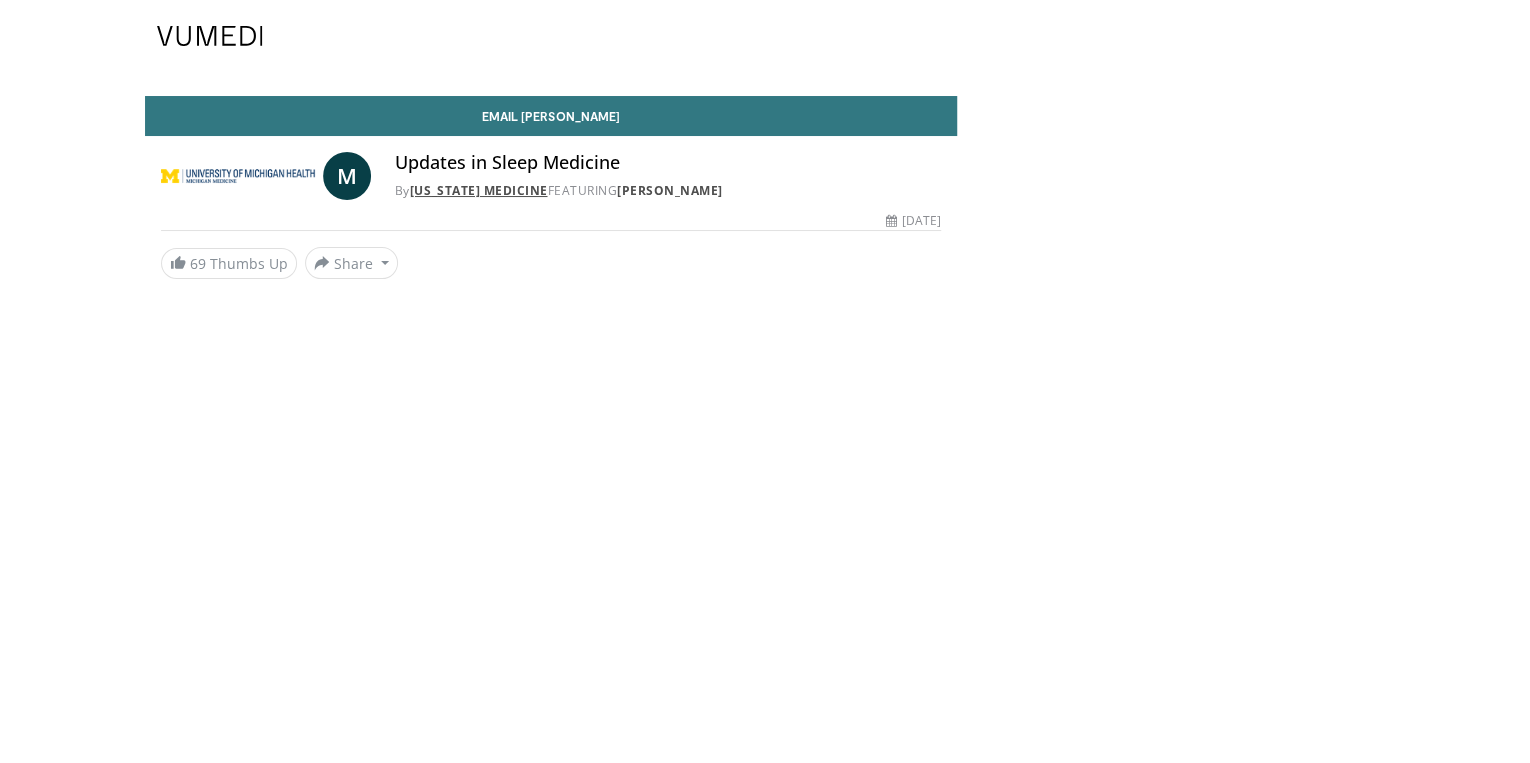 click on "Michigan Medicine" at bounding box center (479, 190) 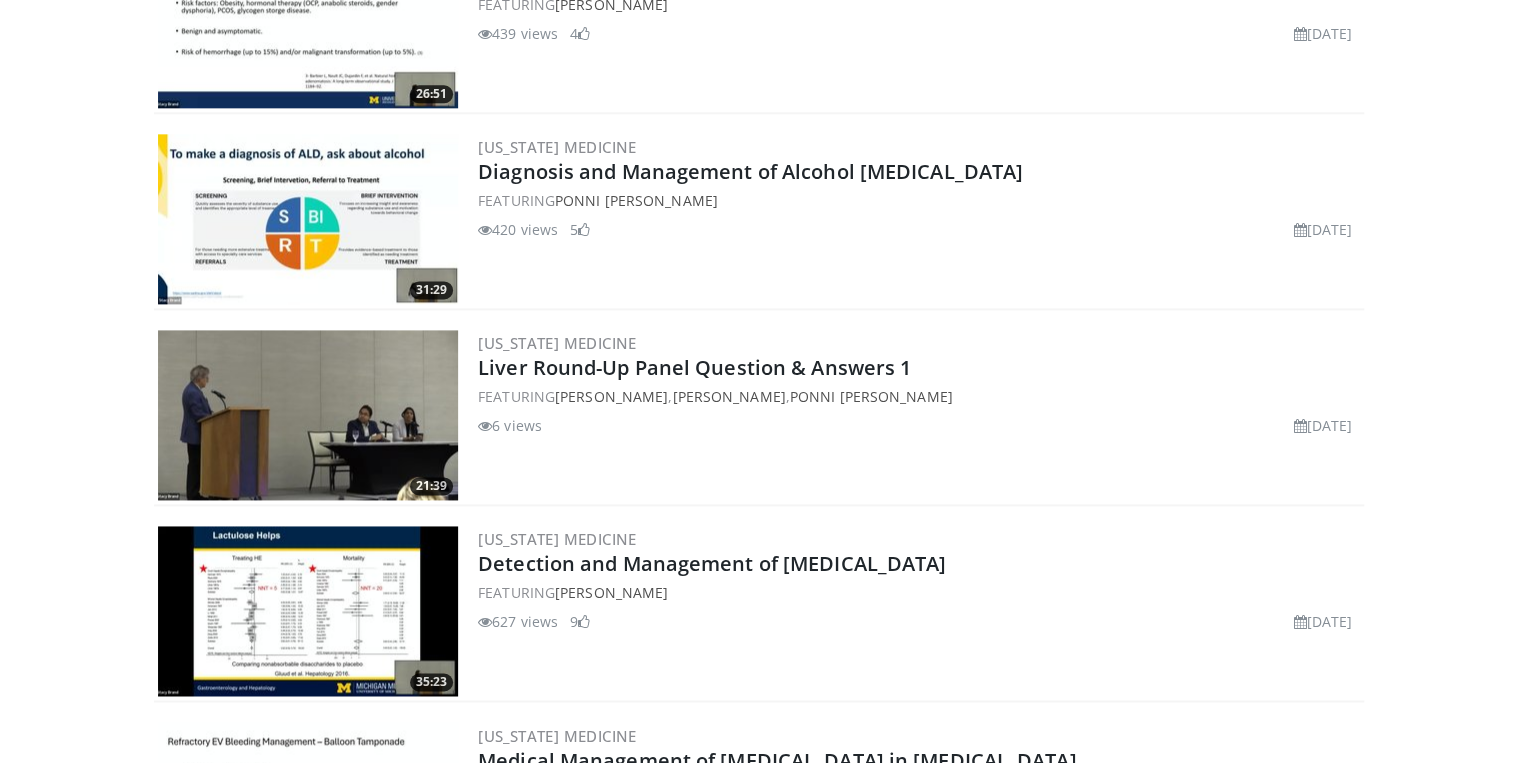 scroll, scrollTop: 1154, scrollLeft: 0, axis: vertical 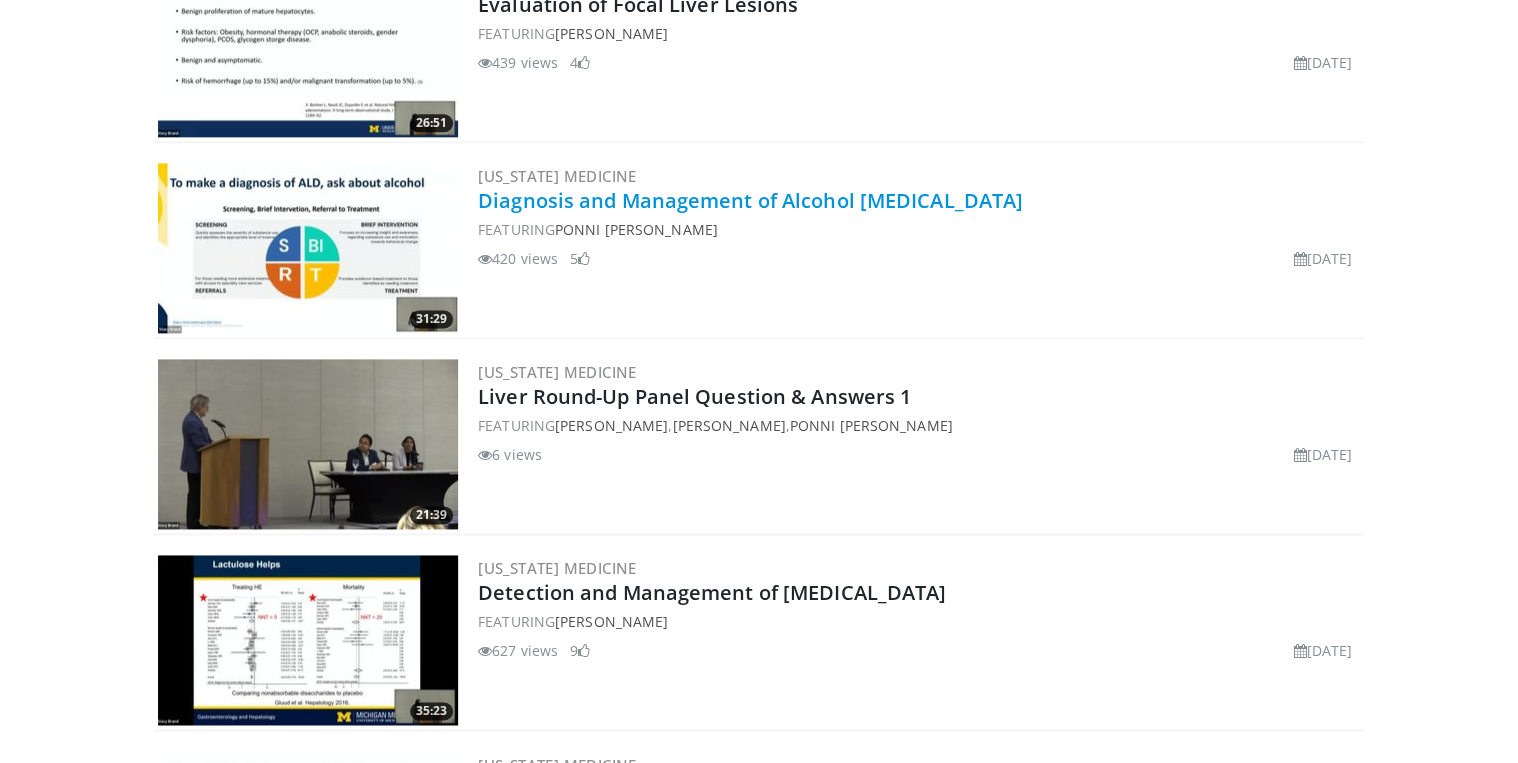 click on "Diagnosis and Management of Alcohol [MEDICAL_DATA]" at bounding box center (750, 200) 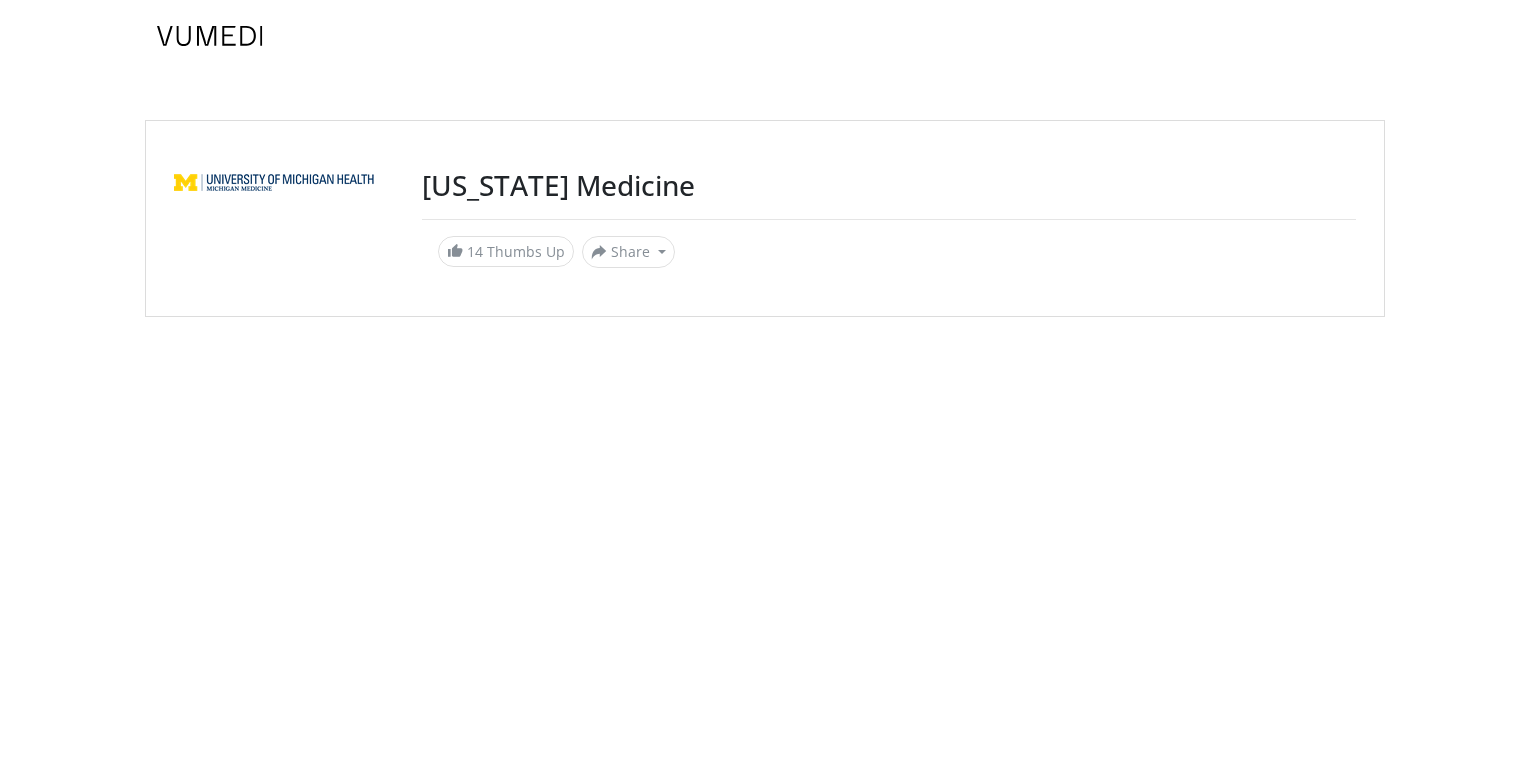 scroll, scrollTop: 0, scrollLeft: 0, axis: both 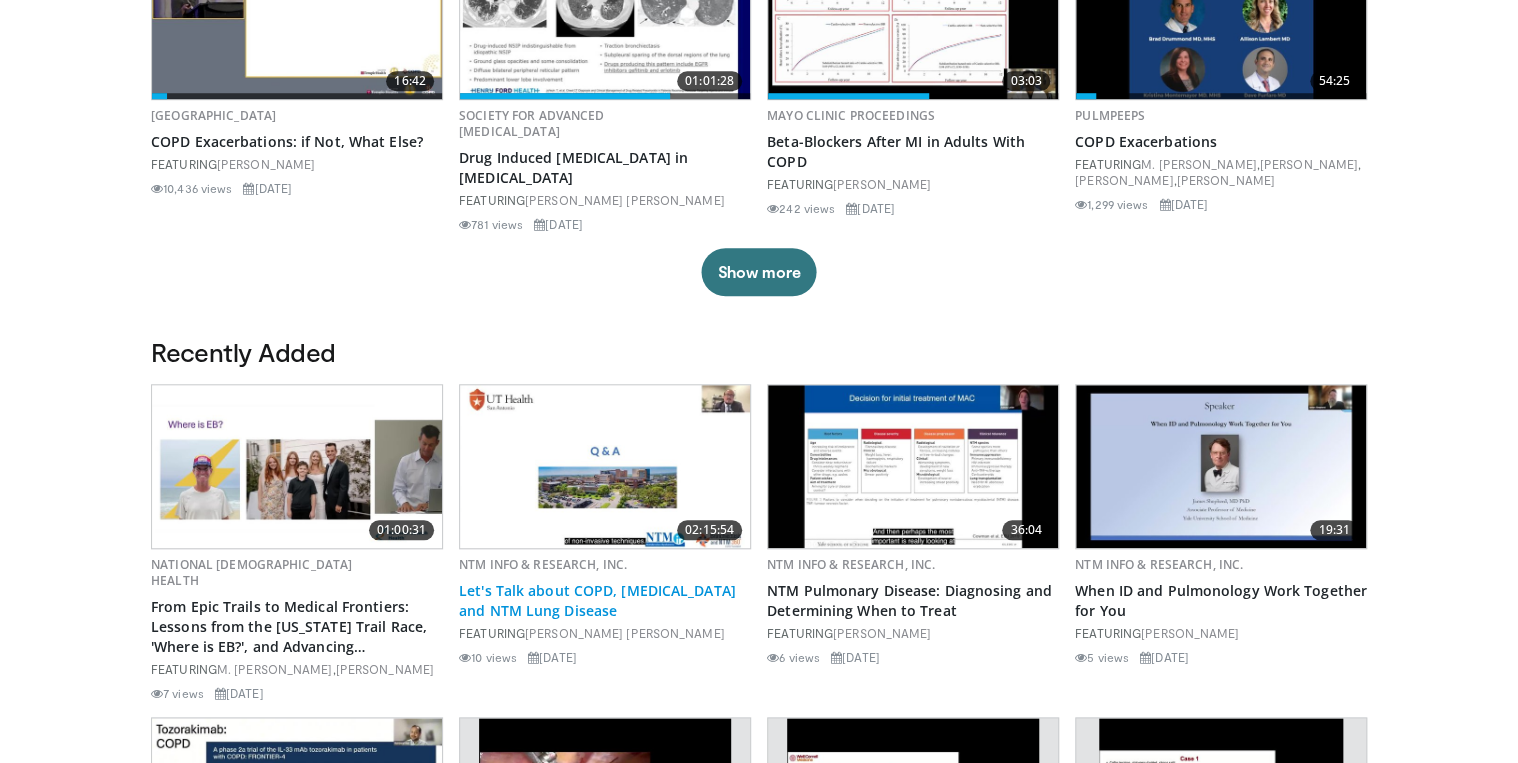 click on "Let's Talk about COPD, [MEDICAL_DATA] and NTM Lung Disease" at bounding box center (605, 601) 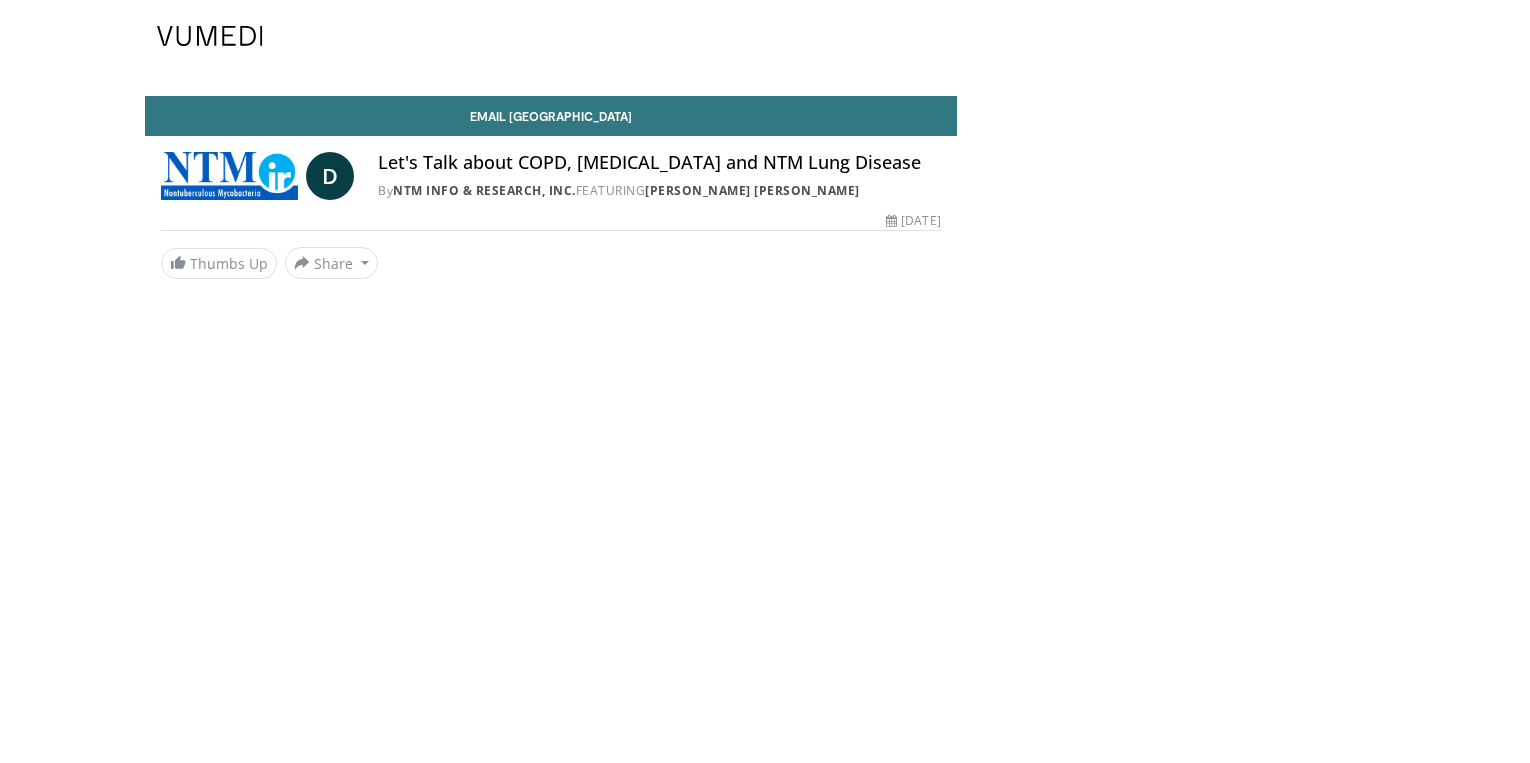 scroll, scrollTop: 0, scrollLeft: 0, axis: both 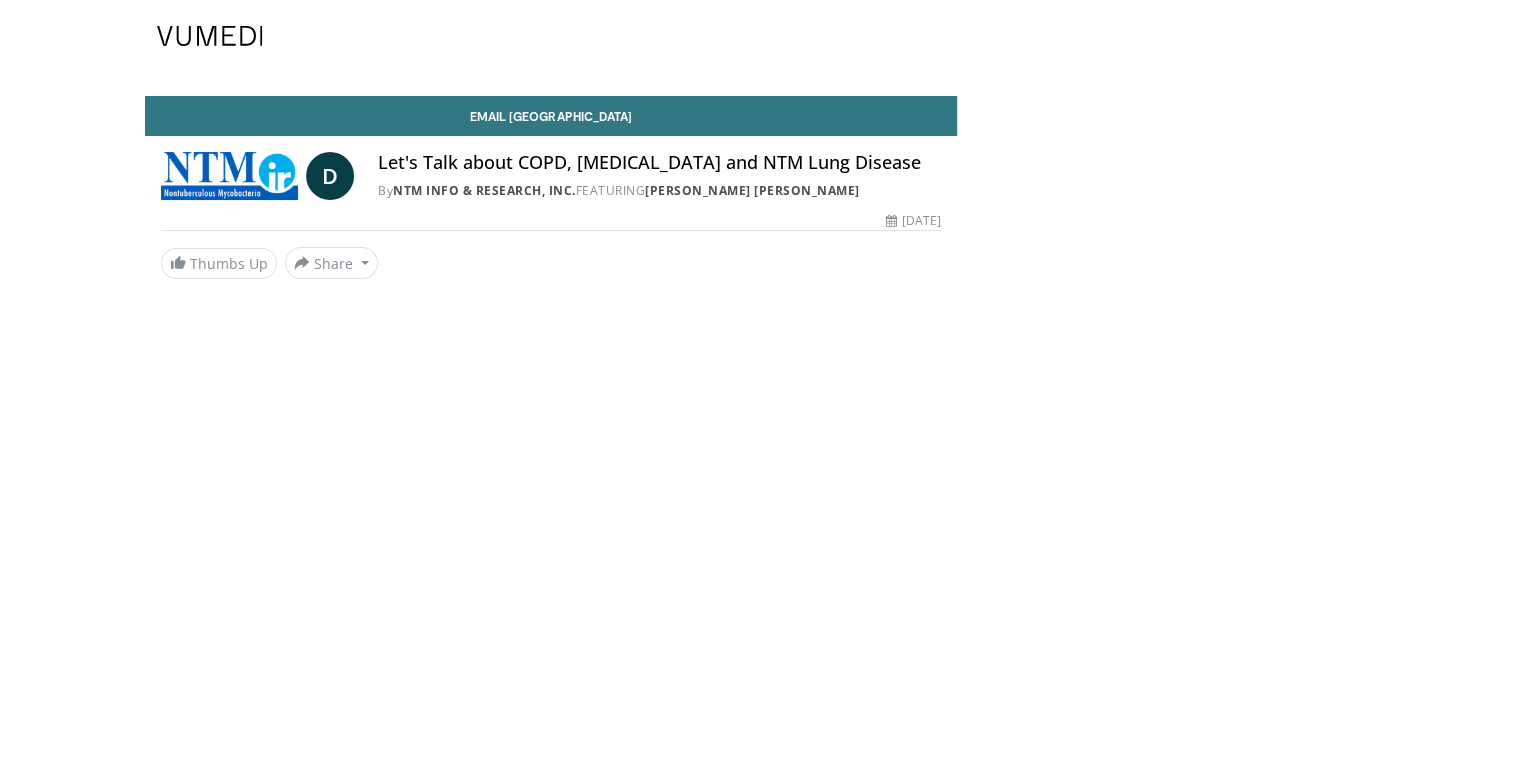 click on "Specialties
Adult & Family Medicine
Allergy, [MEDICAL_DATA], Immunology
Anesthesiology
Cardiology
Dental
Dermatology
Endocrinology
Gastroenterology & Hepatology
[MEDICAL_DATA]
Hematology & Oncology
[MEDICAL_DATA]
Nephrology
Neurology
[GEOGRAPHIC_DATA]
Obstetrics & Gynecology
Ophthalmology
Oral Maxillofacial
Orthopaedics
Otolaryngology
Pediatrics
Plastic Surgery
[GEOGRAPHIC_DATA]
Psychiatry
Pulmonology
Radiation Oncology
[MEDICAL_DATA]
Rheumatology
Urology" at bounding box center (765, 381) 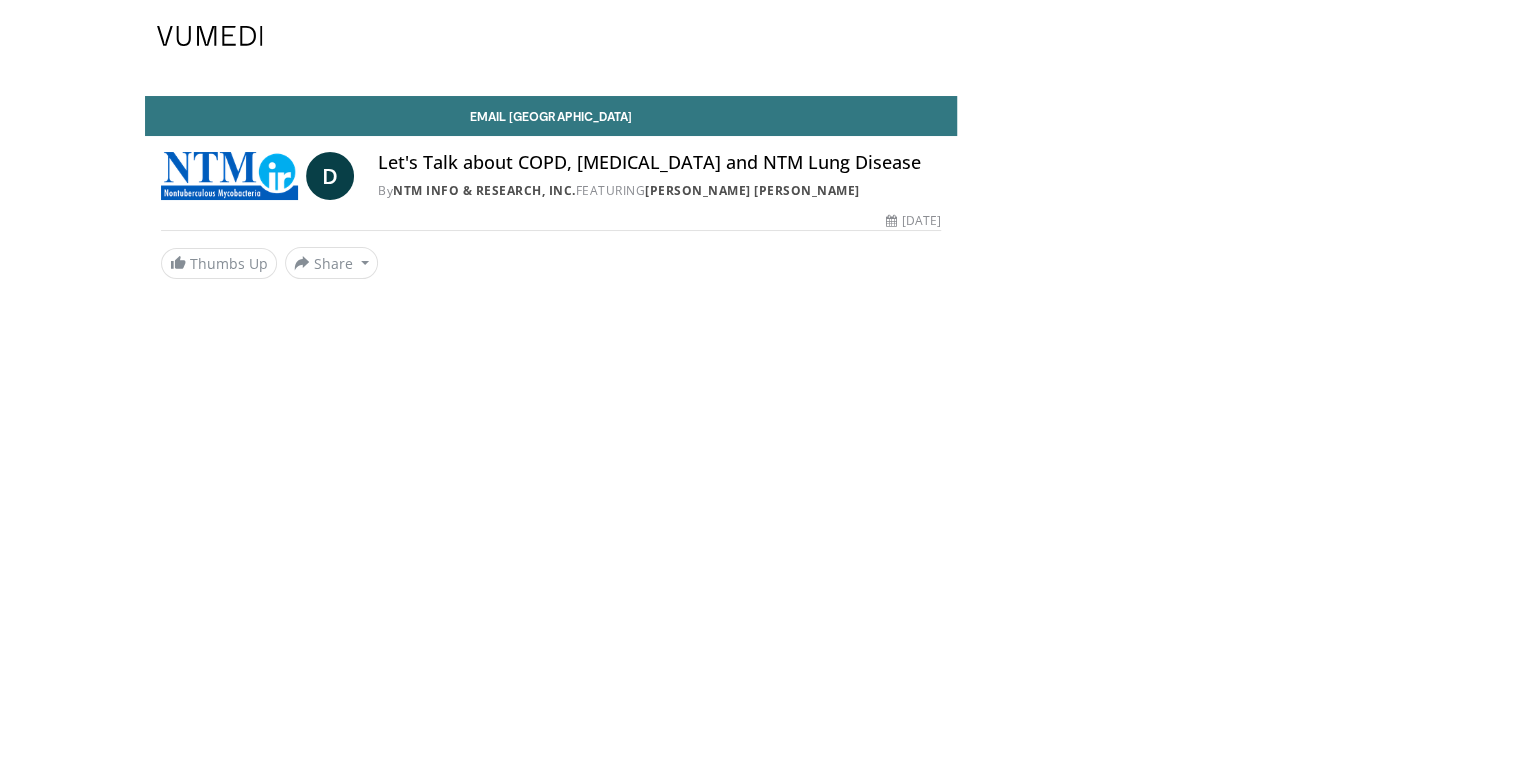 drag, startPoint x: 707, startPoint y: 415, endPoint x: 898, endPoint y: 281, distance: 233.31738 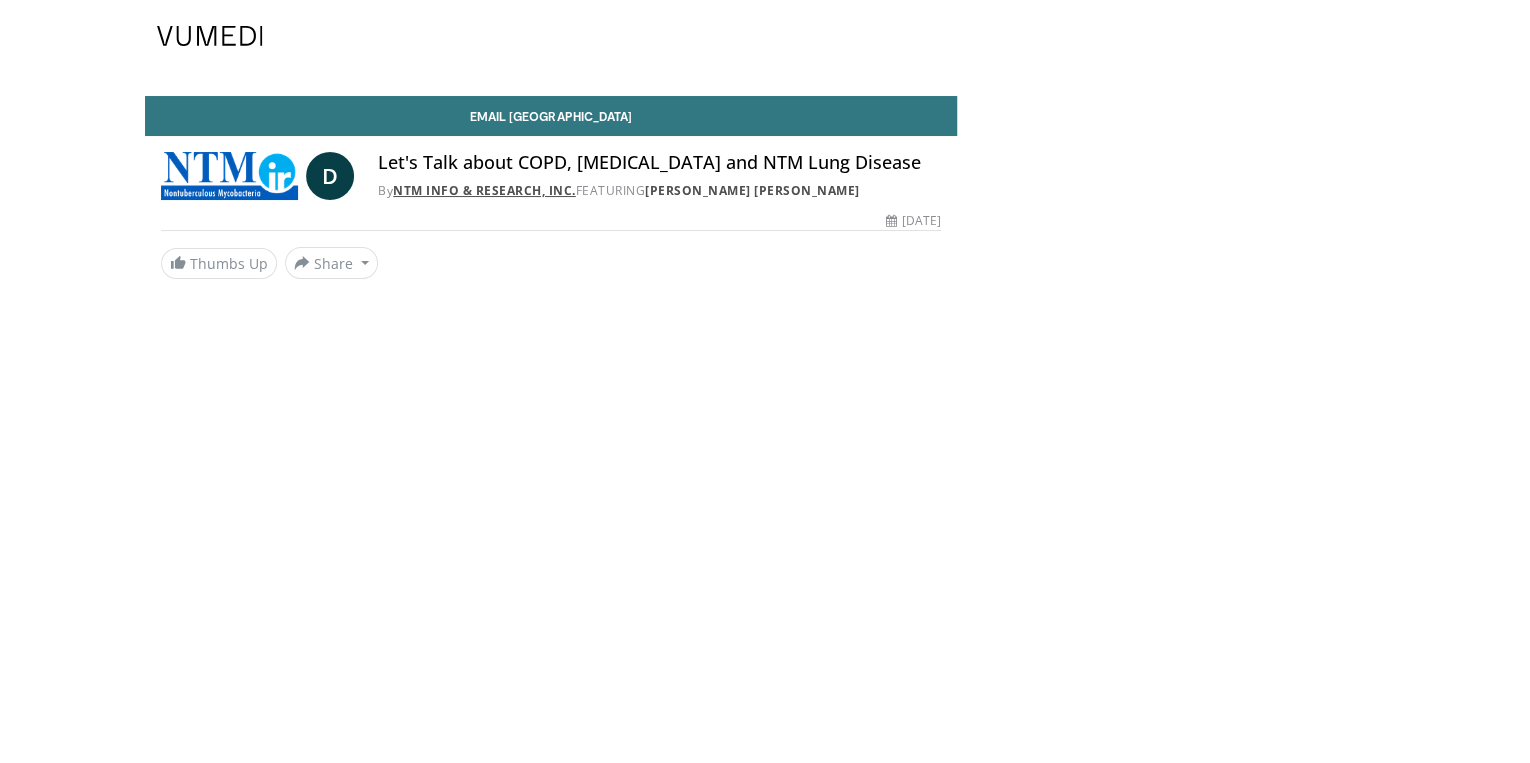 click on "NTM Info & Research, Inc." at bounding box center [484, 190] 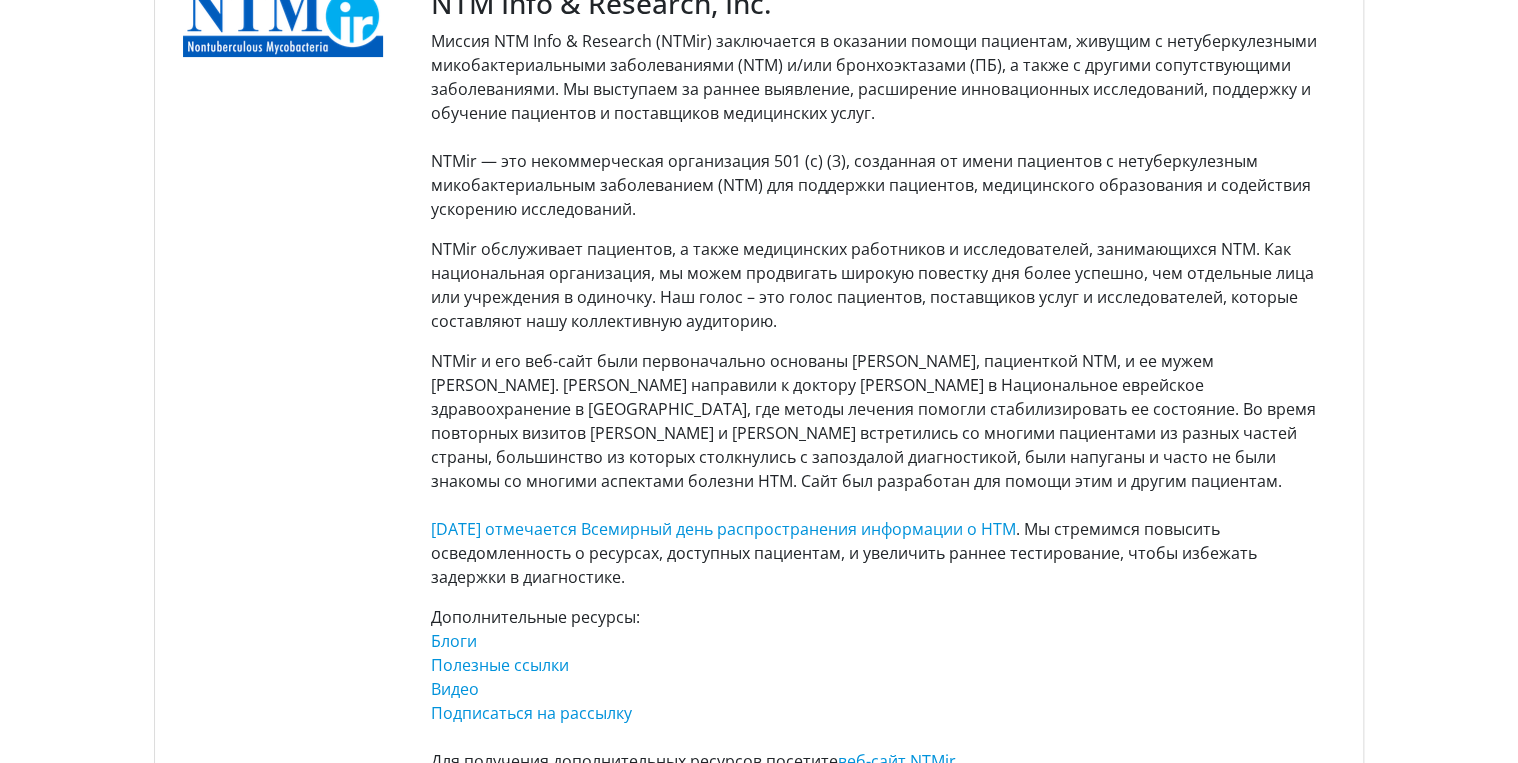 scroll, scrollTop: 320, scrollLeft: 0, axis: vertical 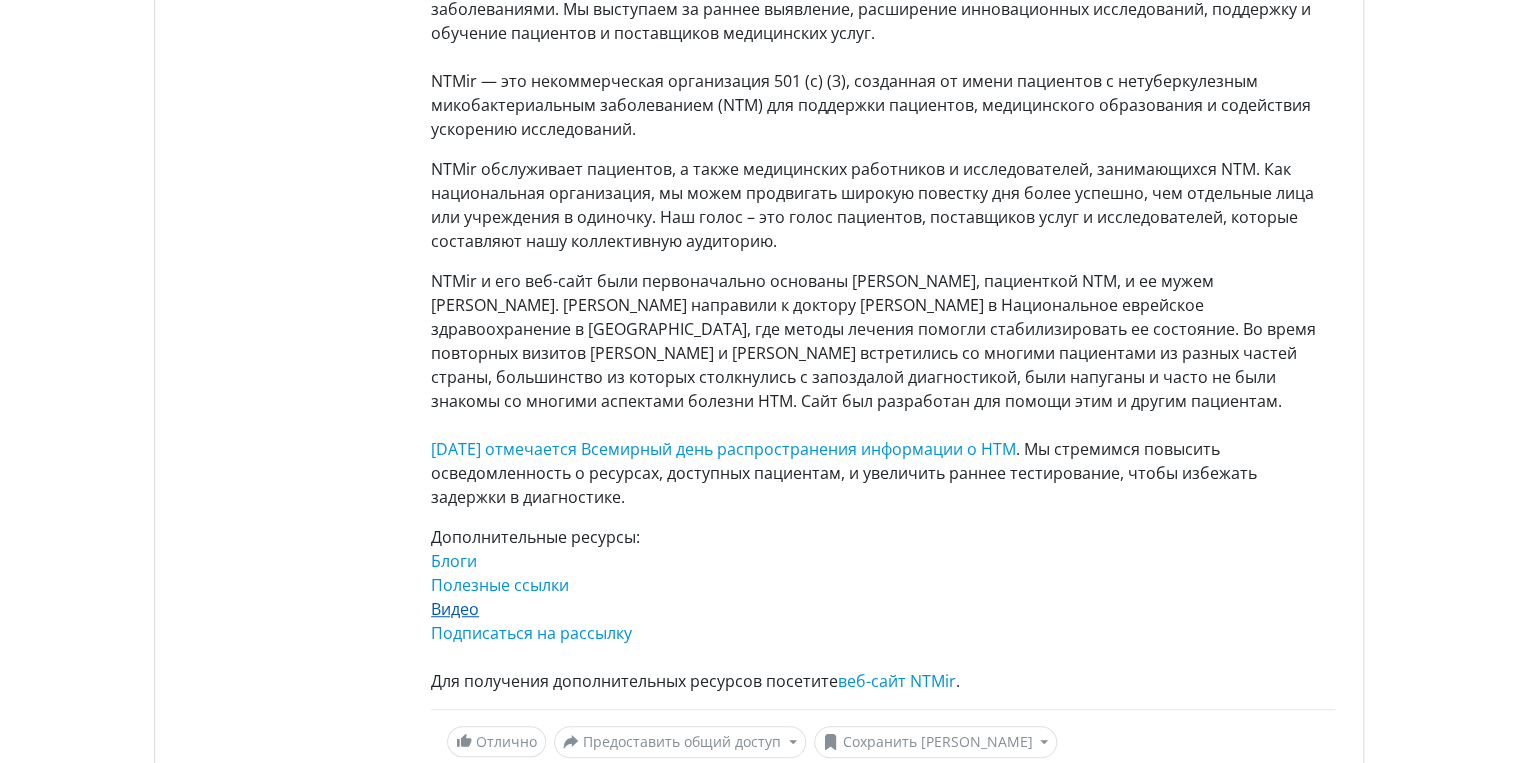 click on "Видео" at bounding box center (455, 609) 